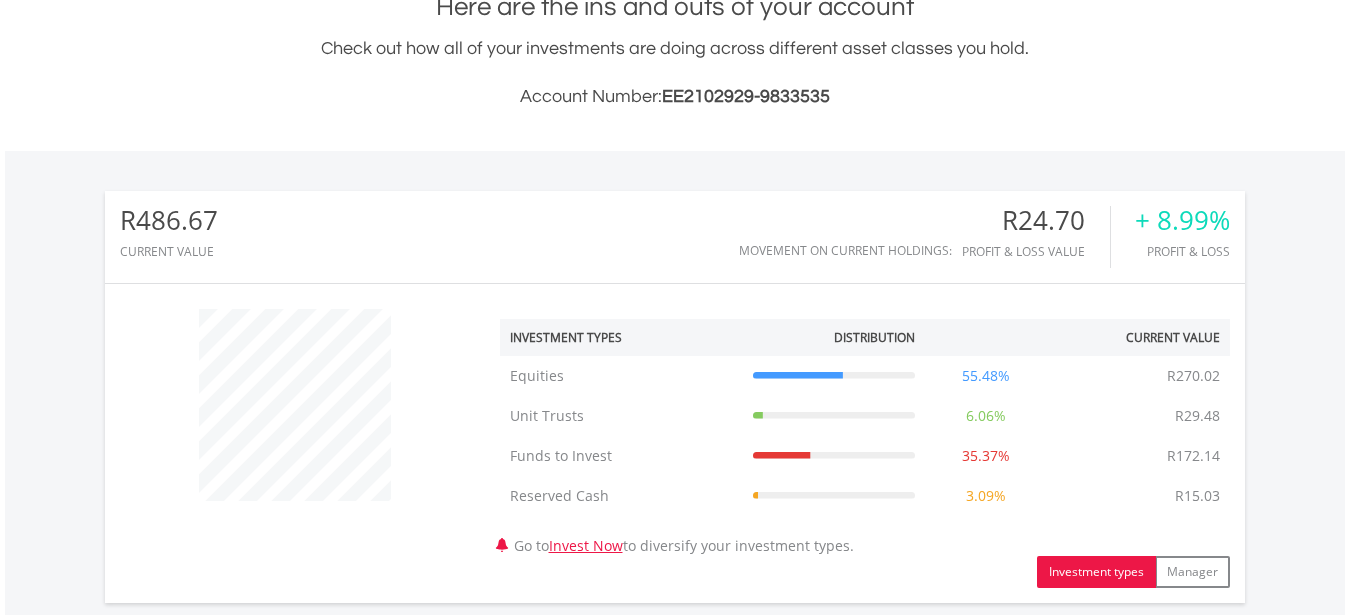 scroll, scrollTop: 468, scrollLeft: 0, axis: vertical 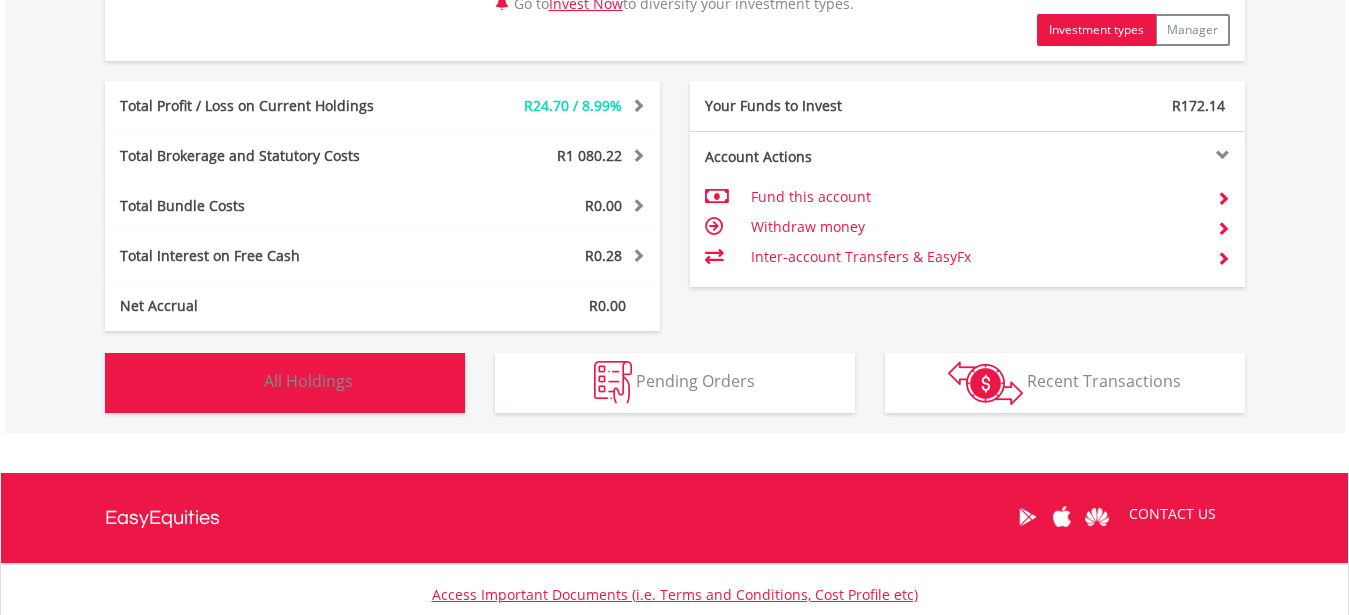click on "Holdings
All Holdings" at bounding box center [285, 383] 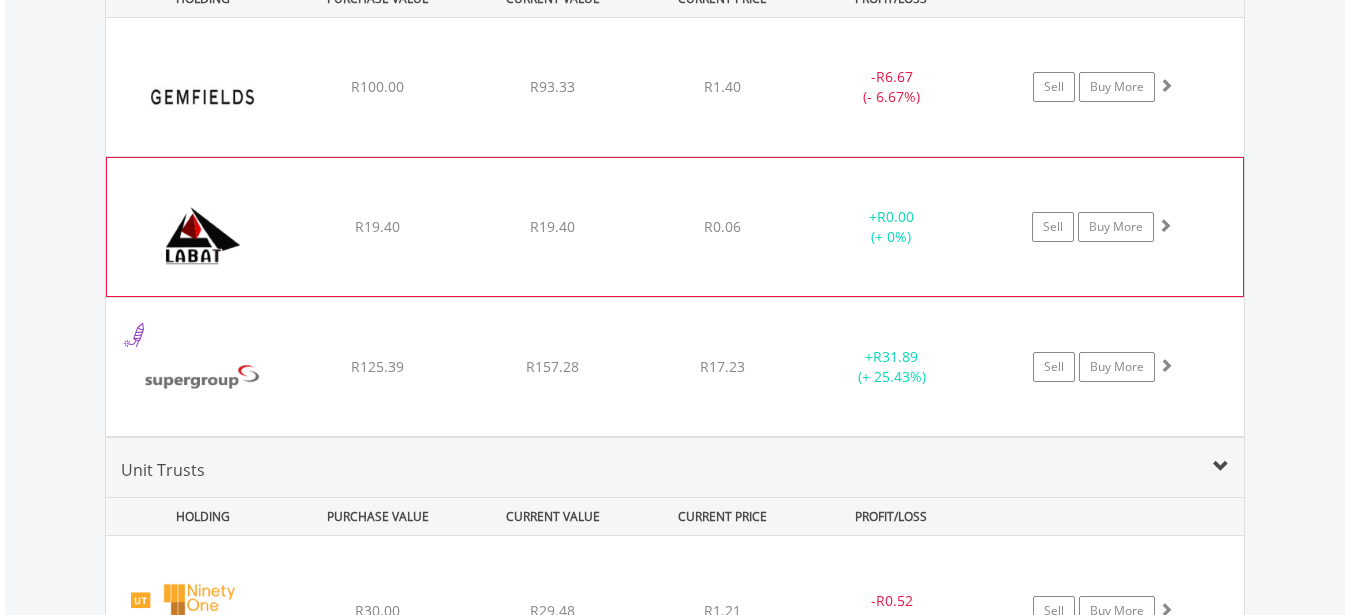 scroll, scrollTop: 1584, scrollLeft: 0, axis: vertical 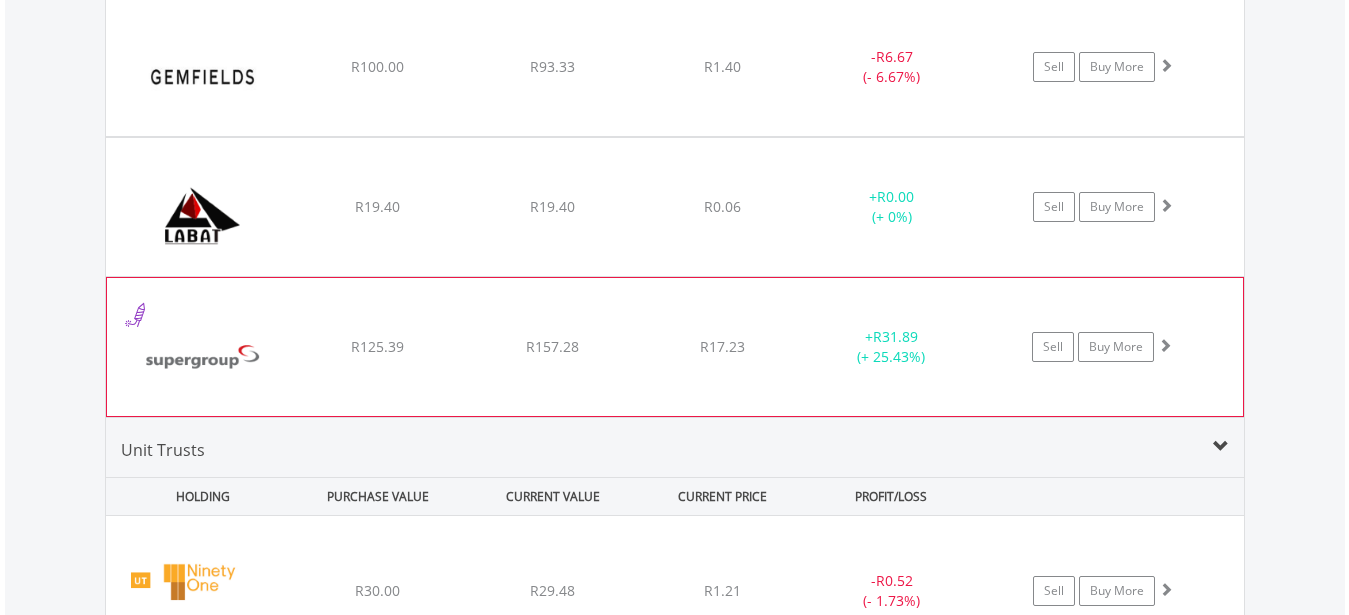 click on "R157.28" at bounding box center [552, 67] 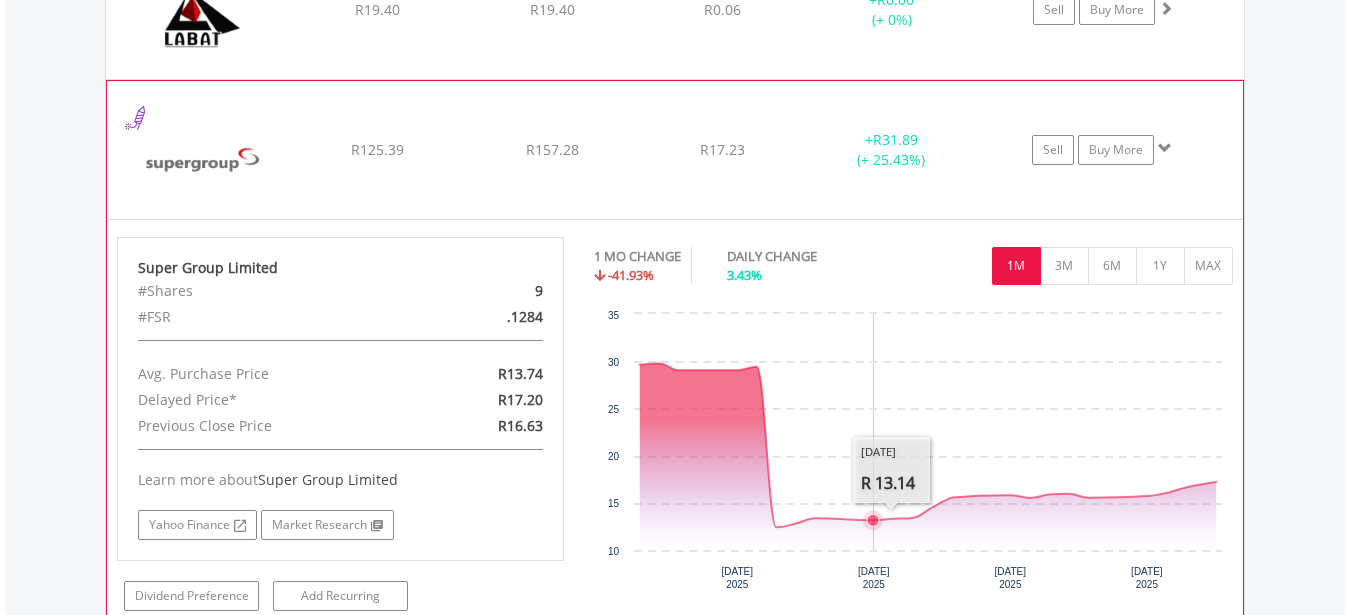 scroll, scrollTop: 1720, scrollLeft: 0, axis: vertical 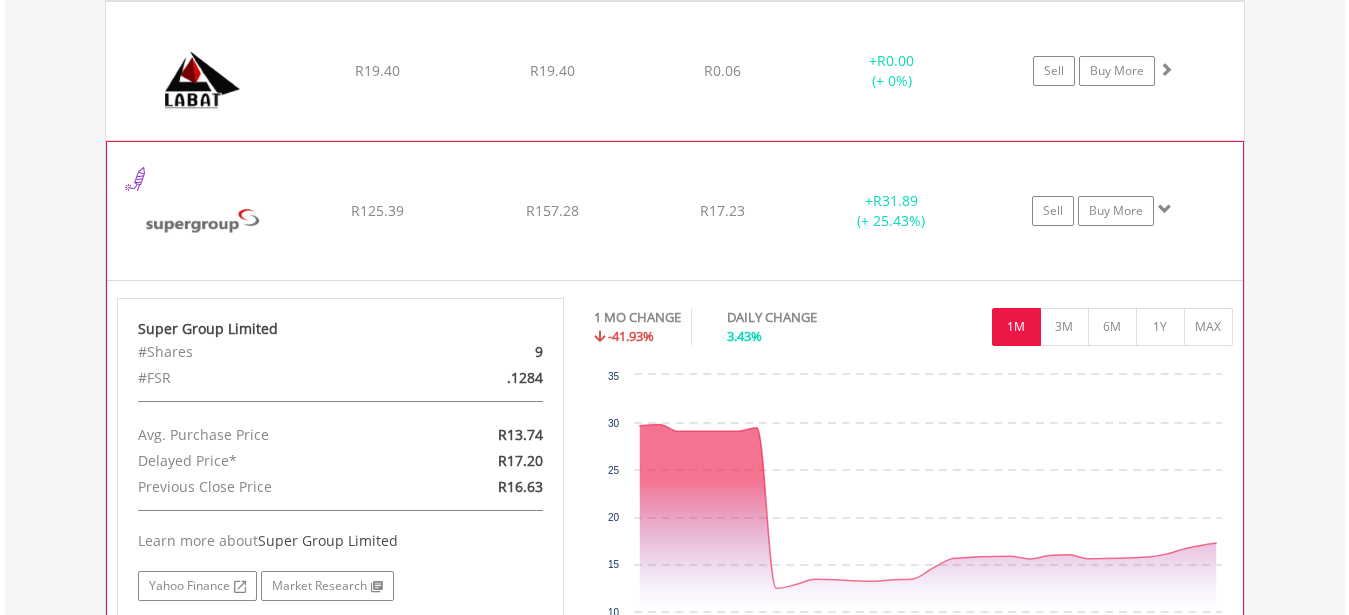 click on "R157.28" at bounding box center (552, -69) 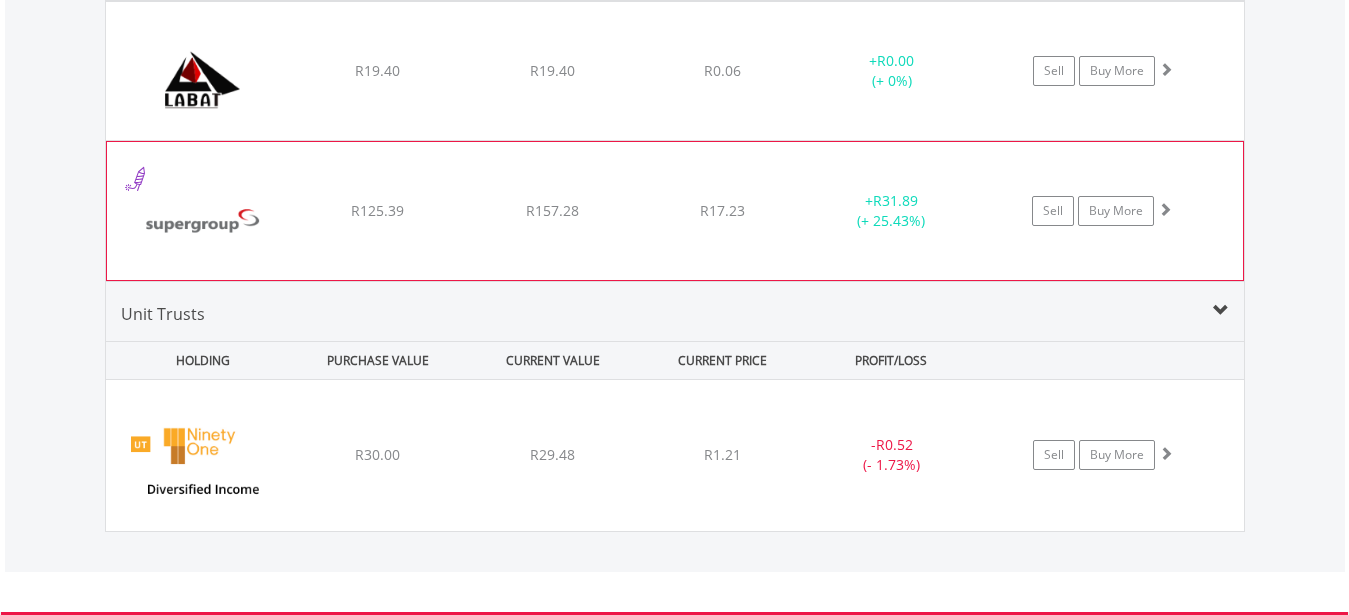 click on "R157.28" at bounding box center [552, -69] 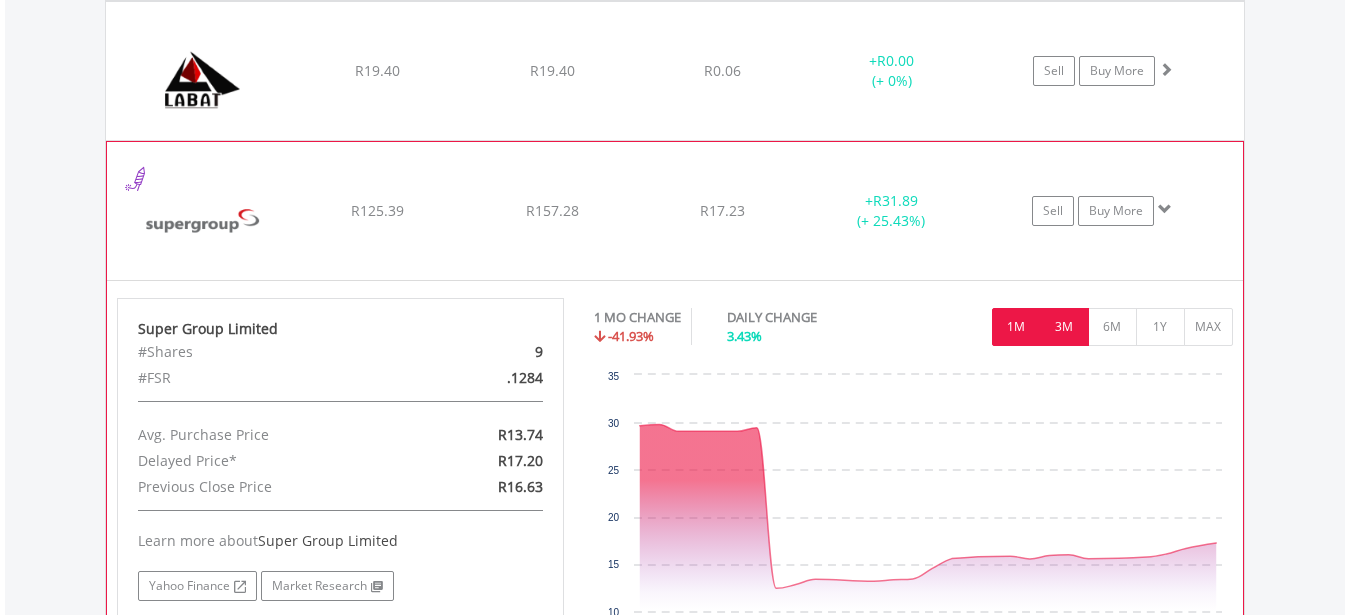 click on "3M" at bounding box center [1064, 327] 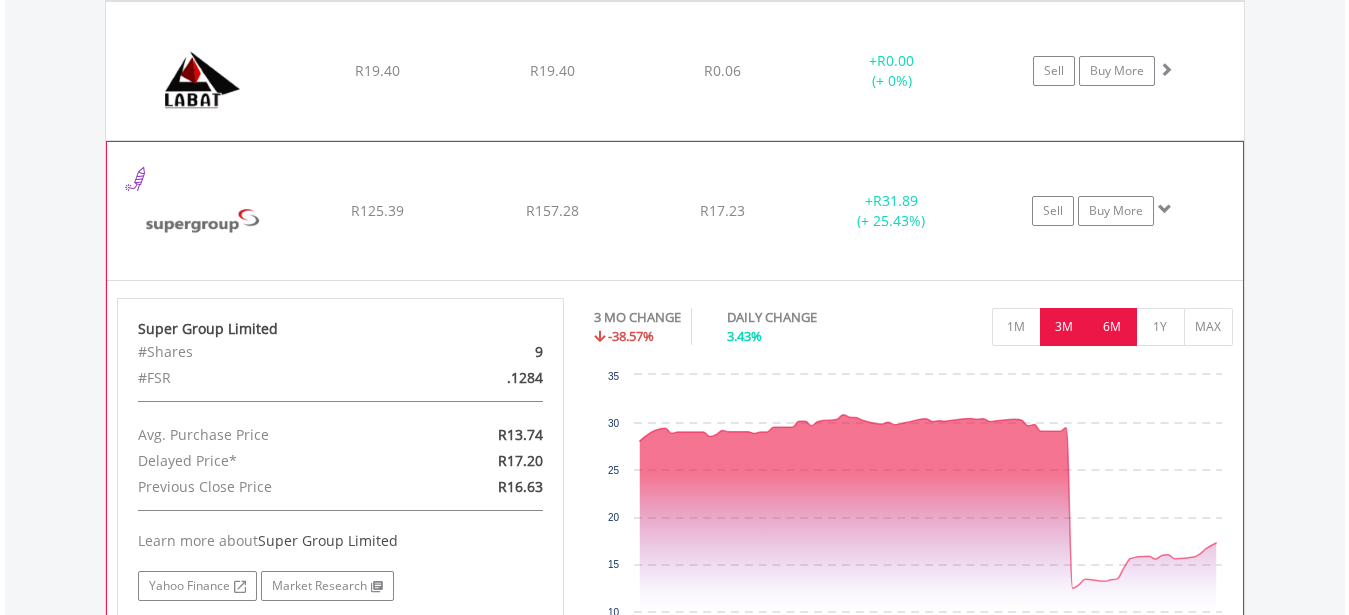 click on "6M" at bounding box center [1112, 327] 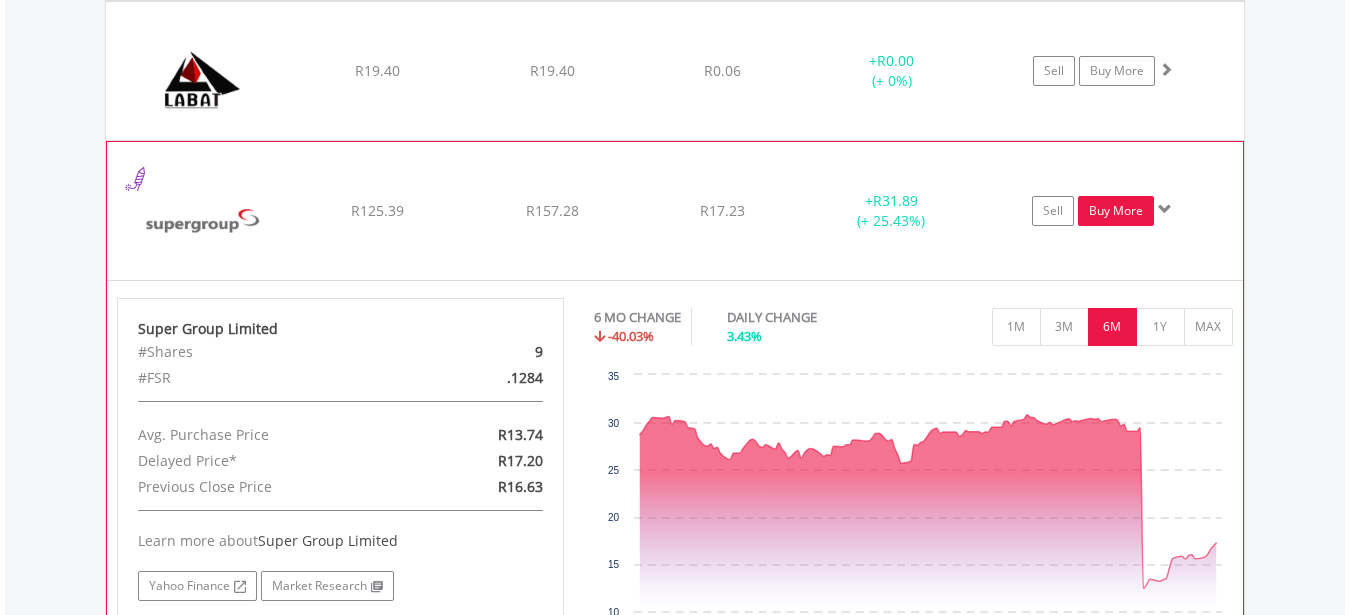 click on "Buy More" at bounding box center [1116, 211] 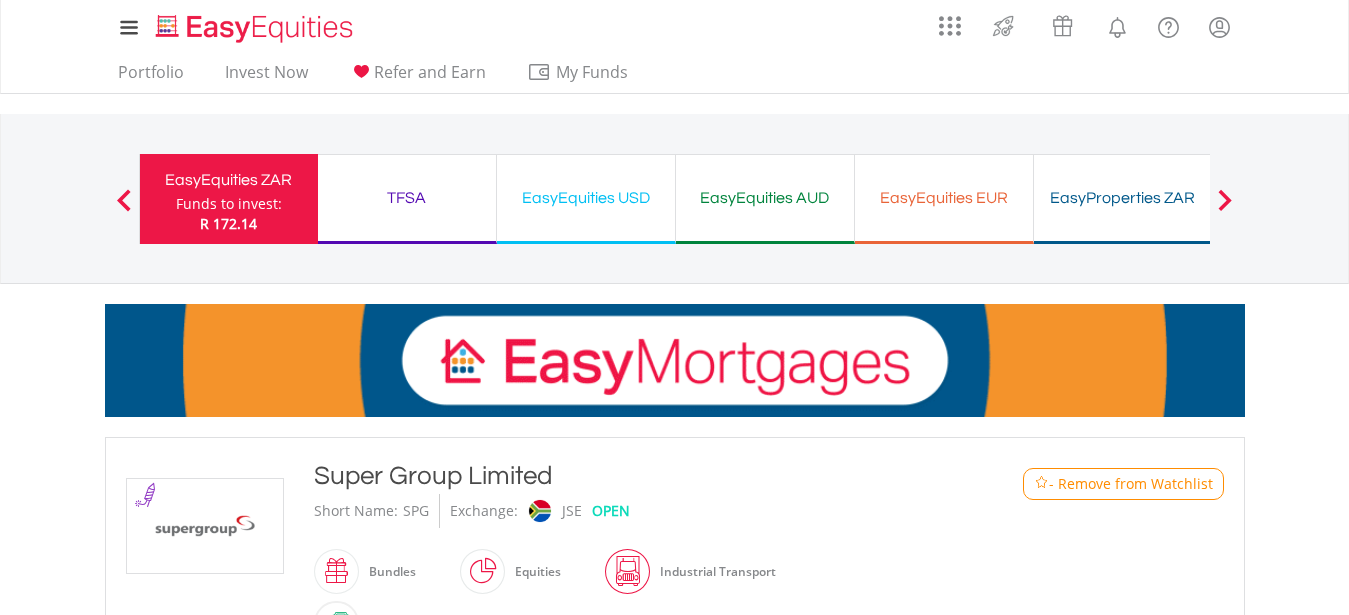 scroll, scrollTop: 869, scrollLeft: 0, axis: vertical 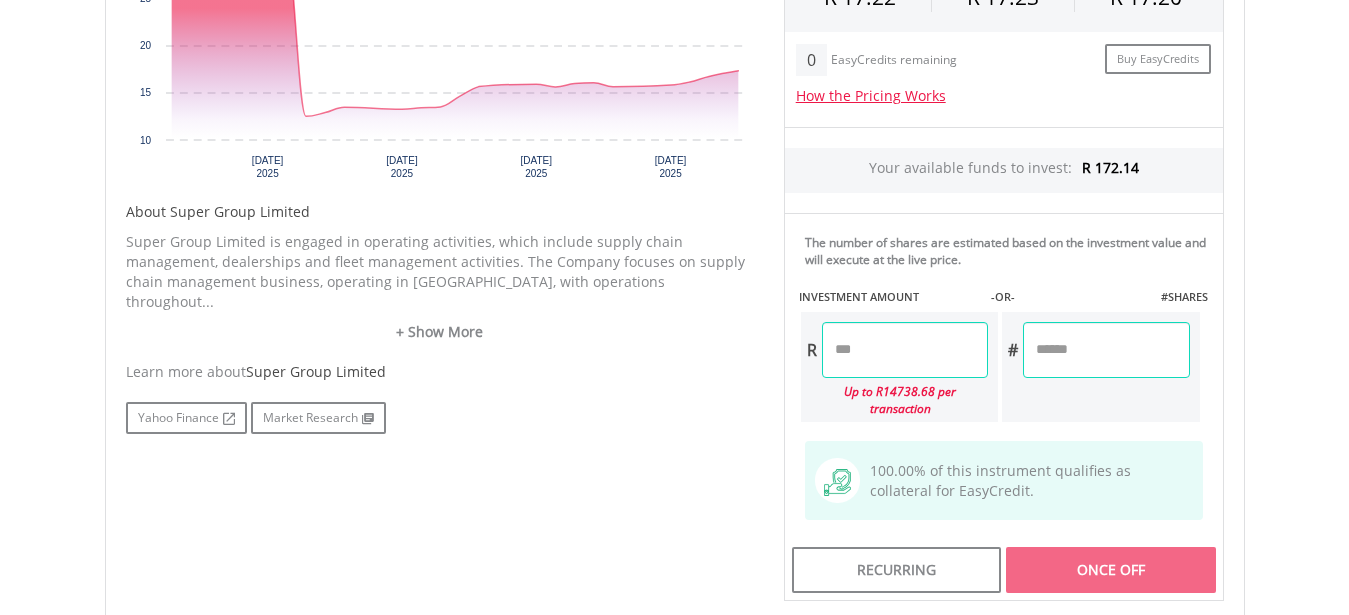 click at bounding box center [905, 350] 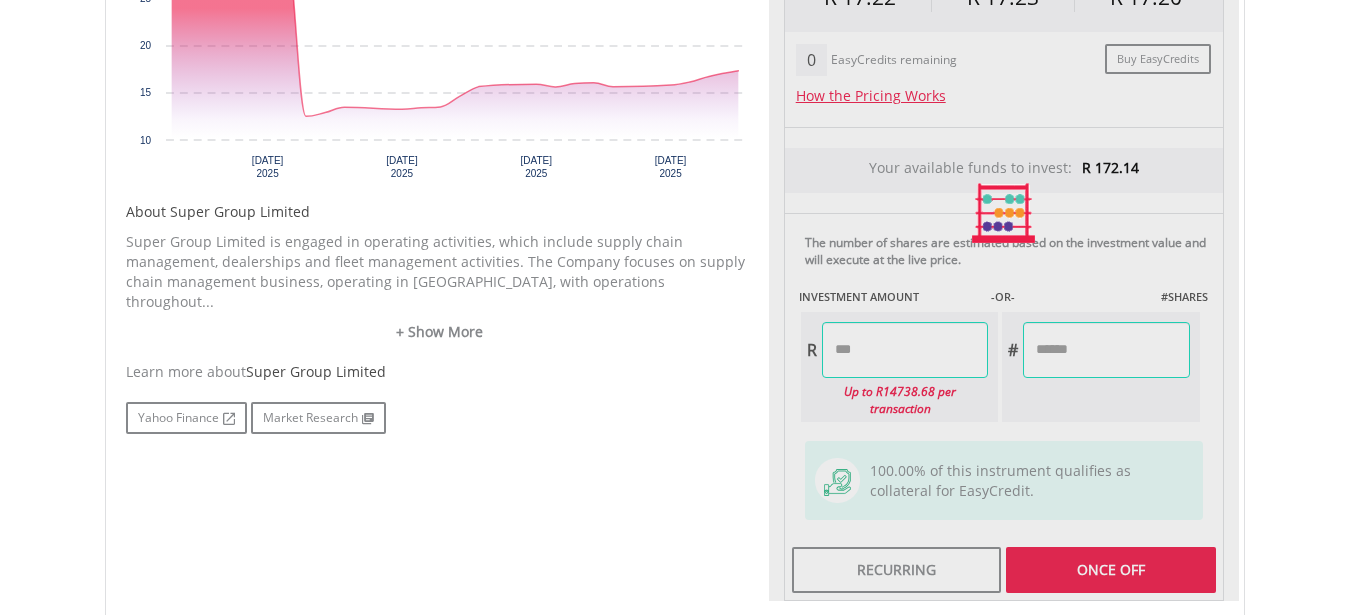 click at bounding box center [1106, 350] 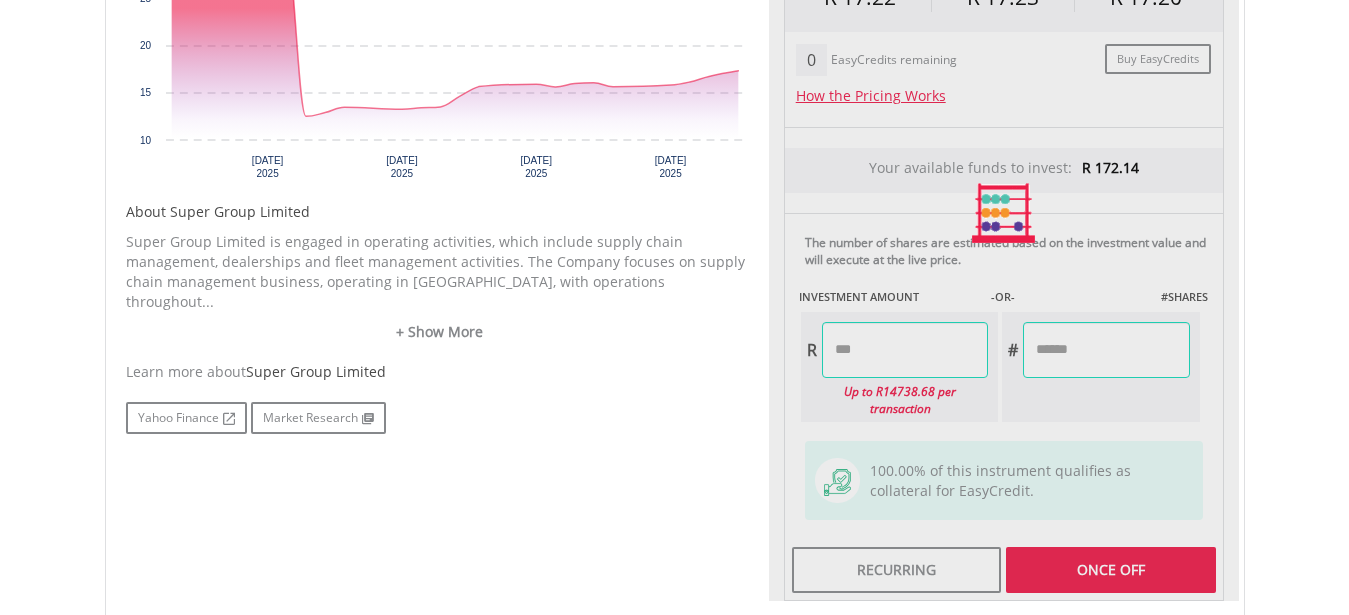type on "******" 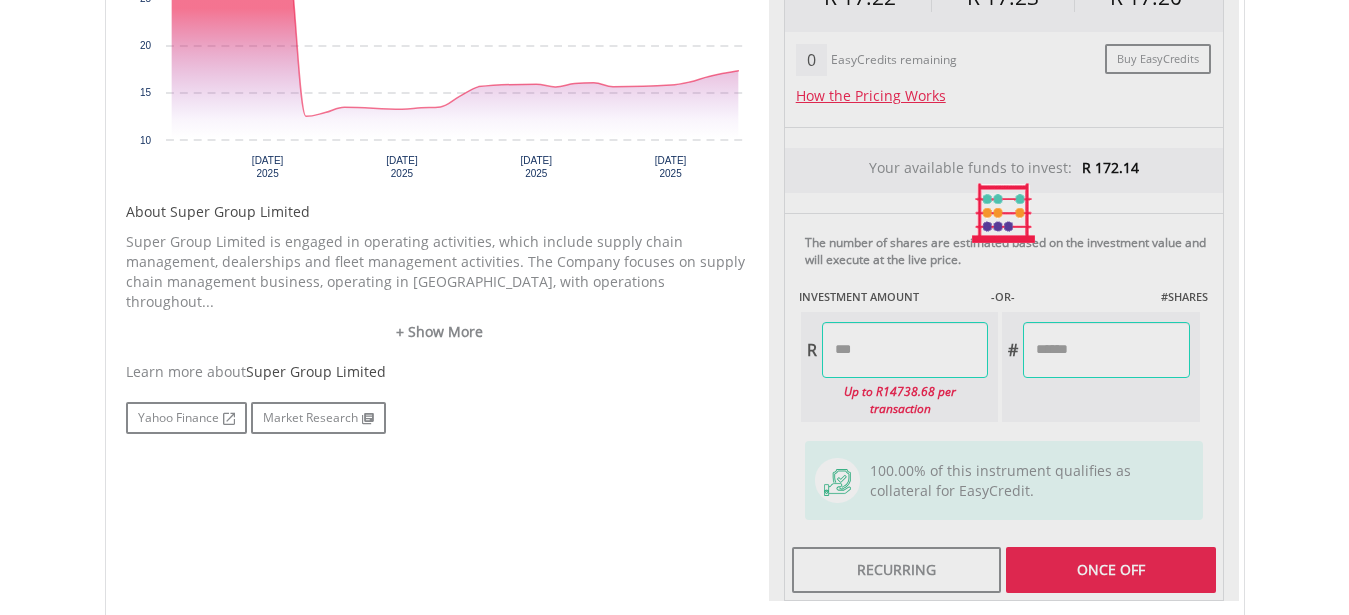 type on "******" 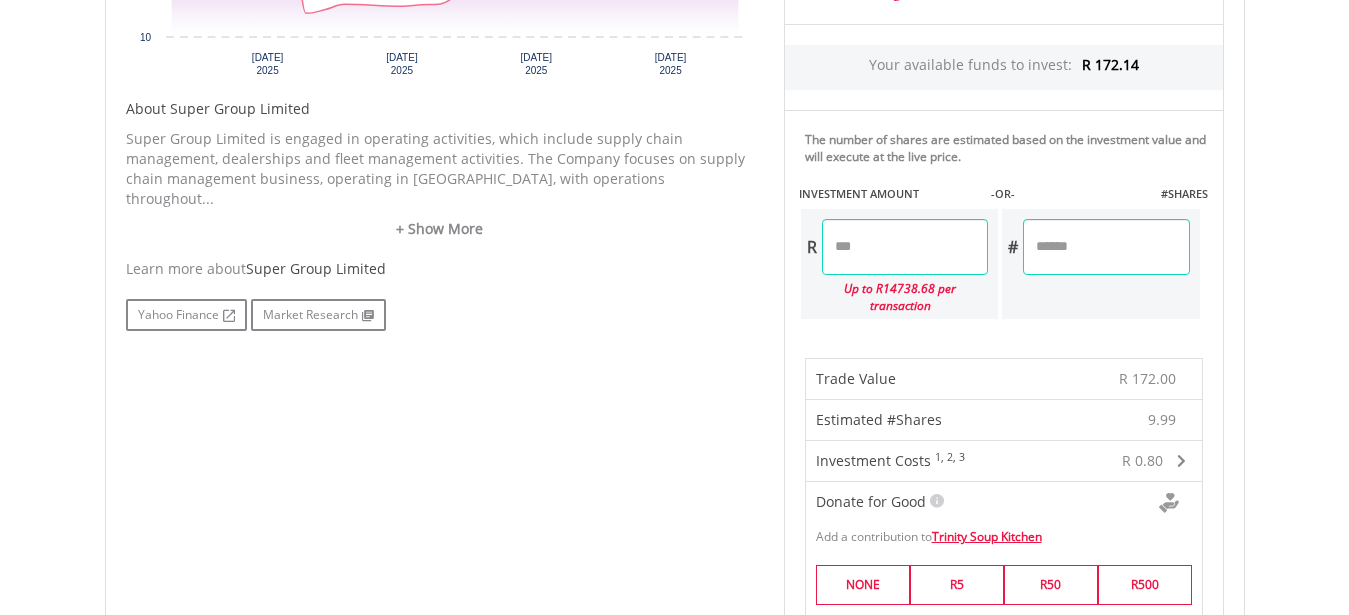 scroll, scrollTop: 971, scrollLeft: 0, axis: vertical 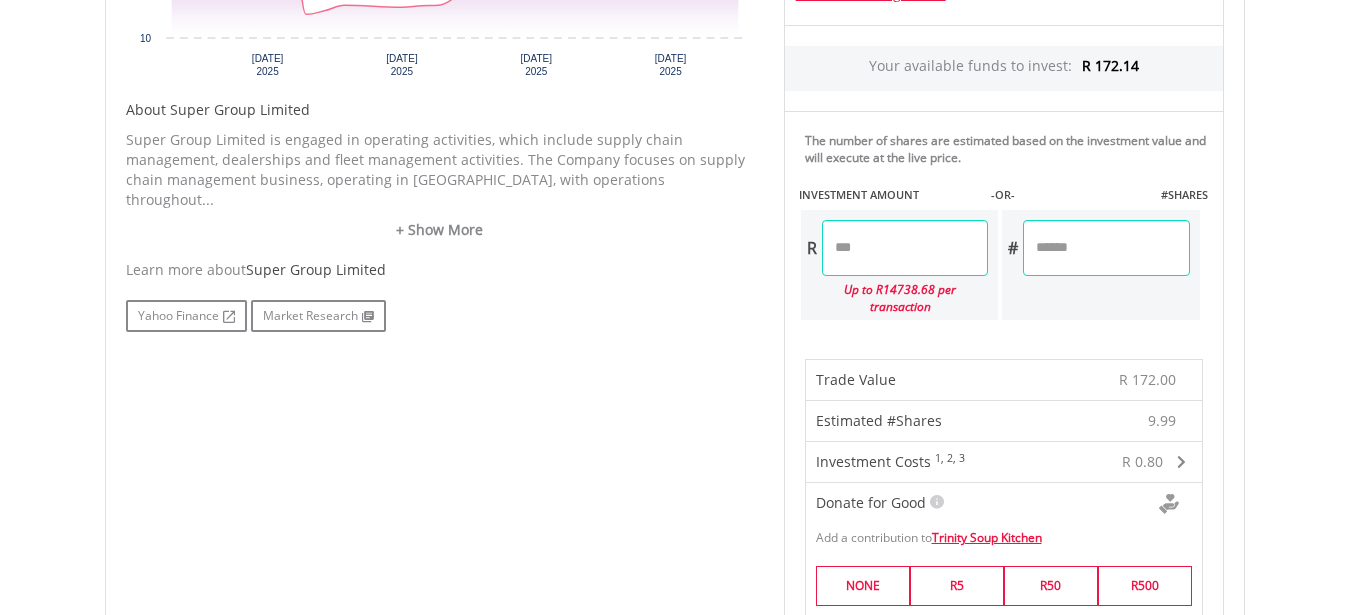 click on "******" at bounding box center [905, 248] 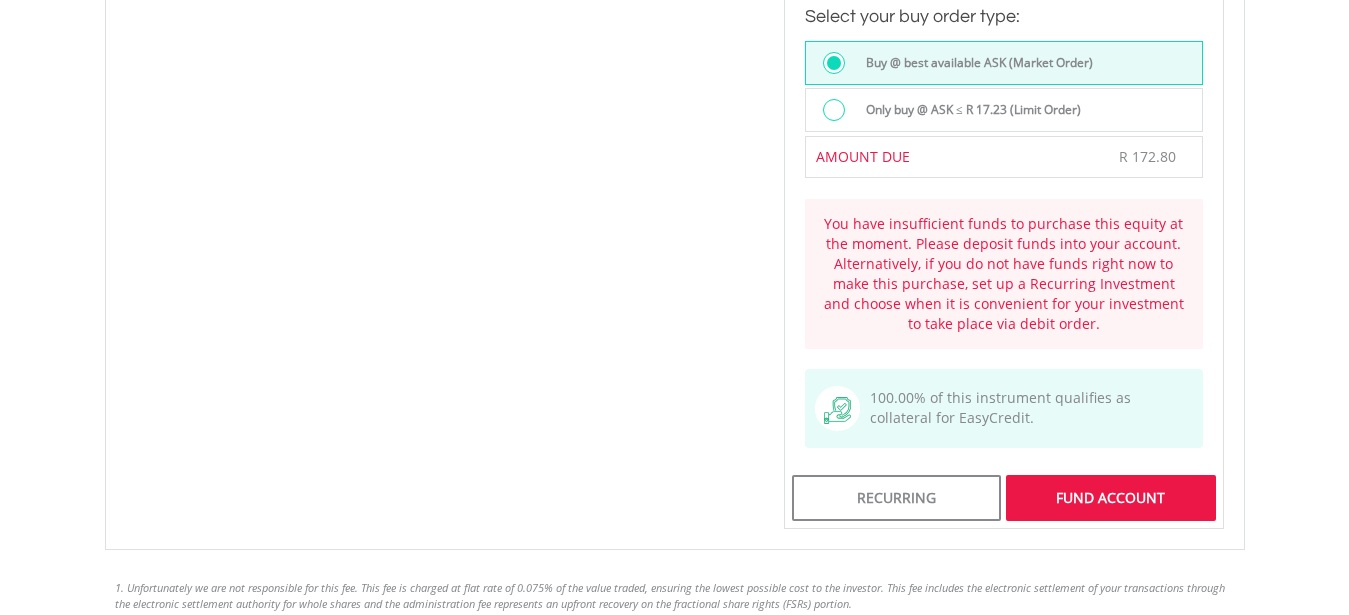 scroll, scrollTop: 1673, scrollLeft: 0, axis: vertical 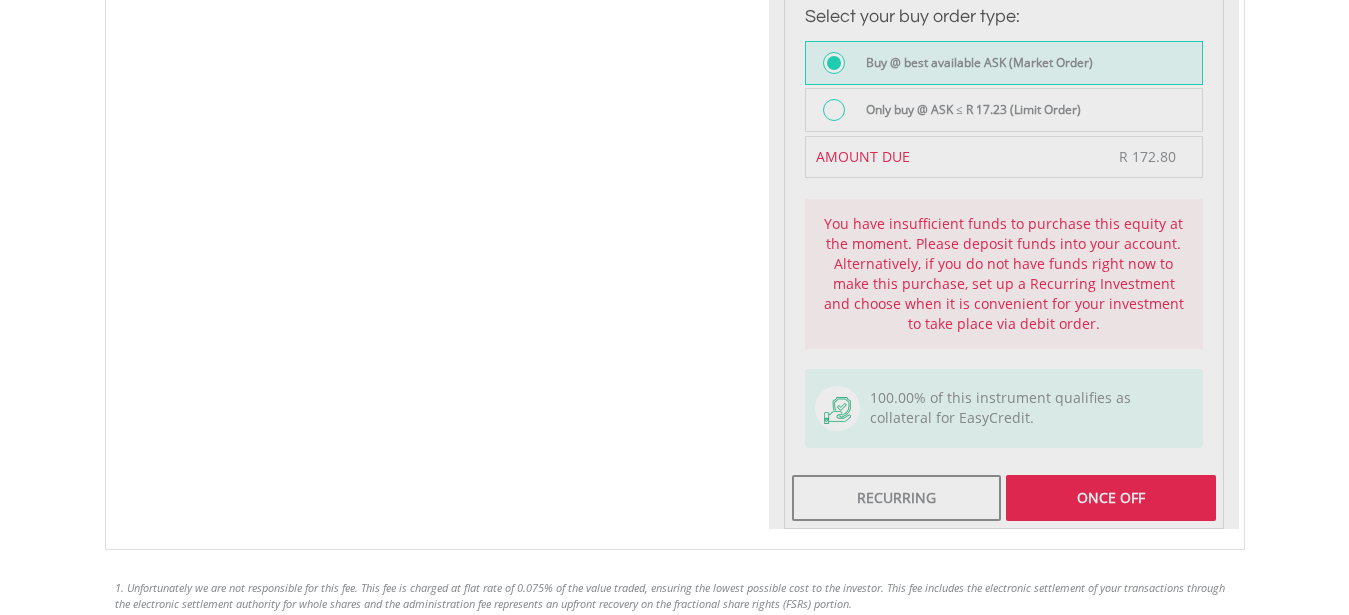 type on "******" 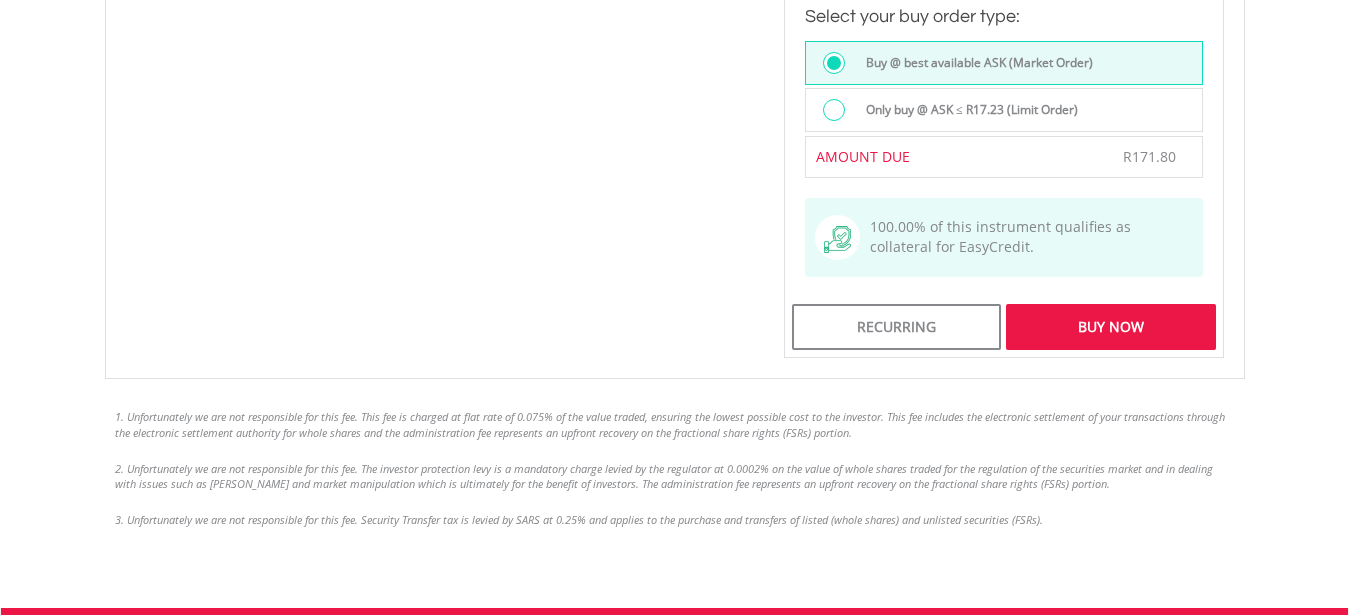 click on "Buy Now" at bounding box center (1110, 327) 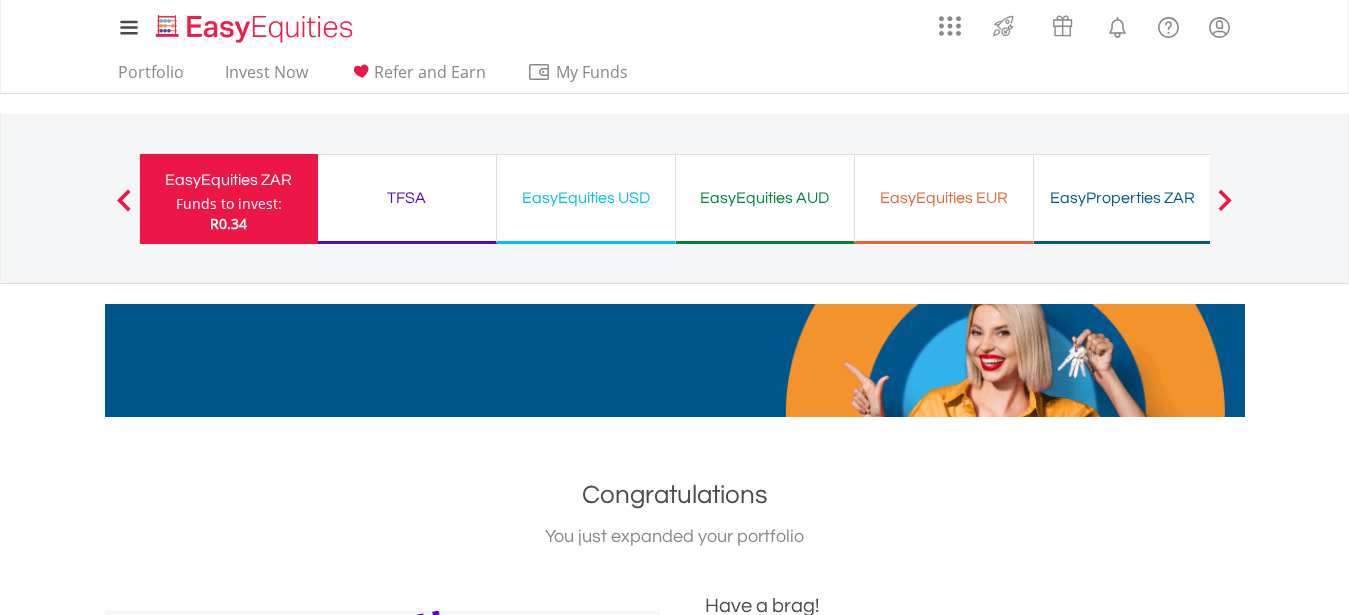 scroll, scrollTop: 0, scrollLeft: 0, axis: both 